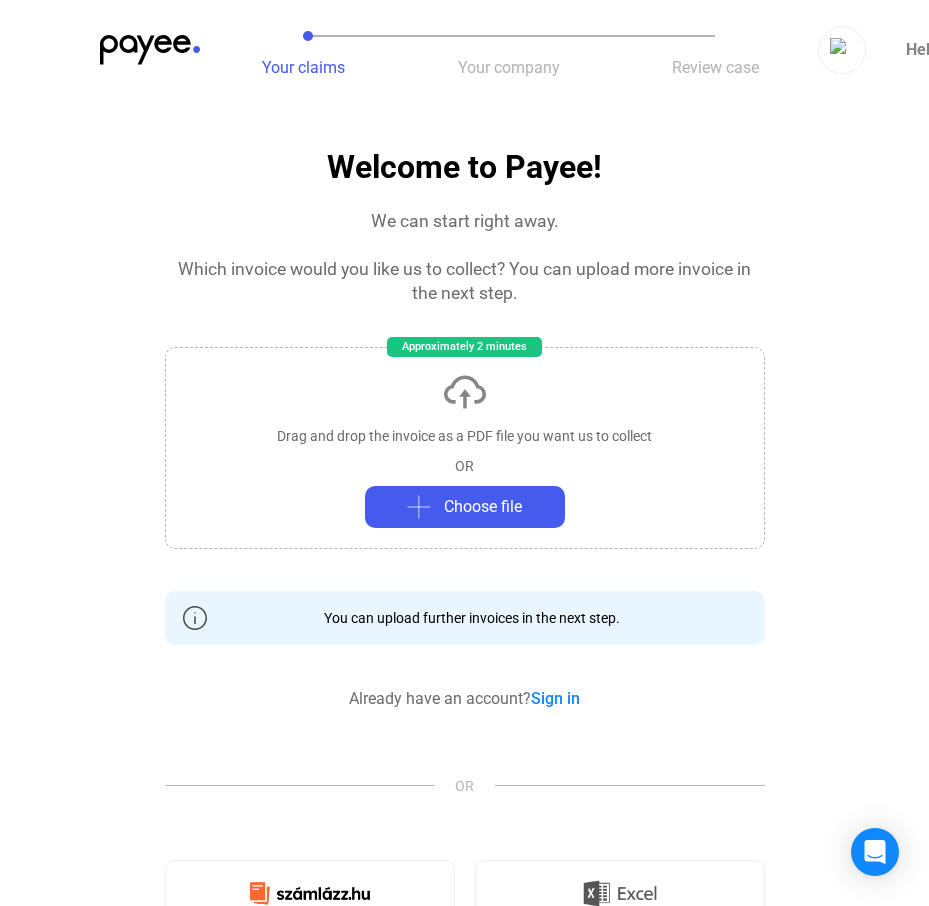 scroll, scrollTop: 0, scrollLeft: 0, axis: both 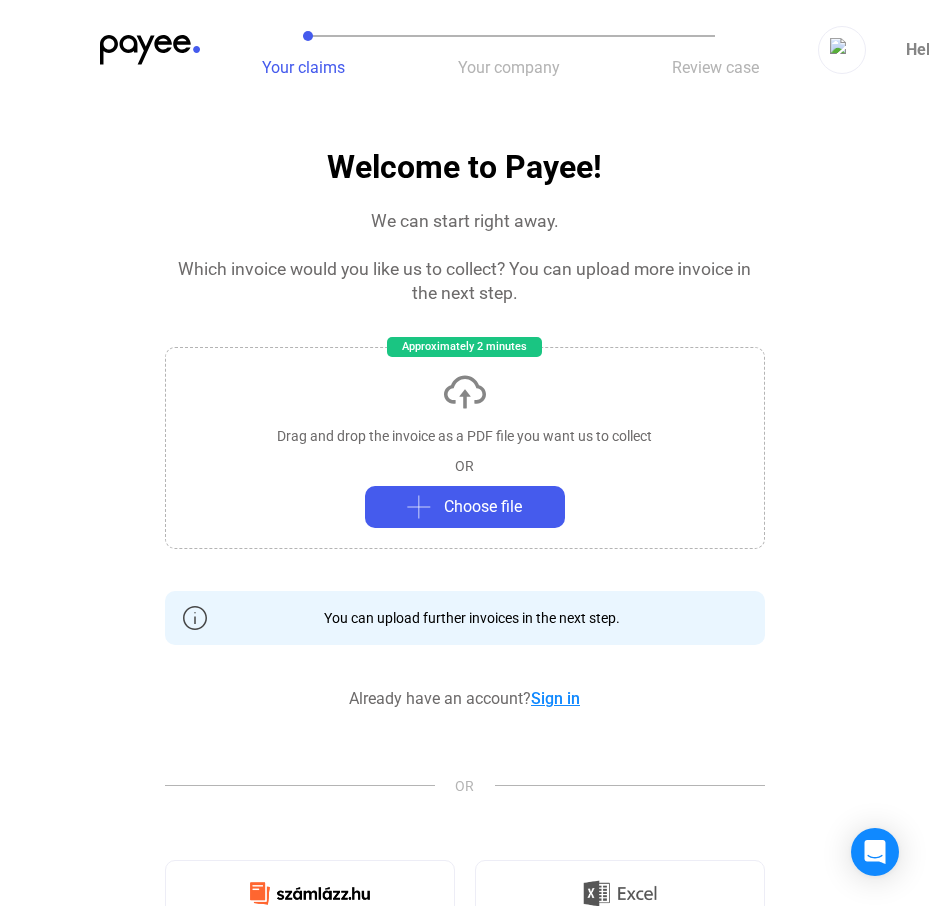 click on "Sign in" at bounding box center (555, 698) 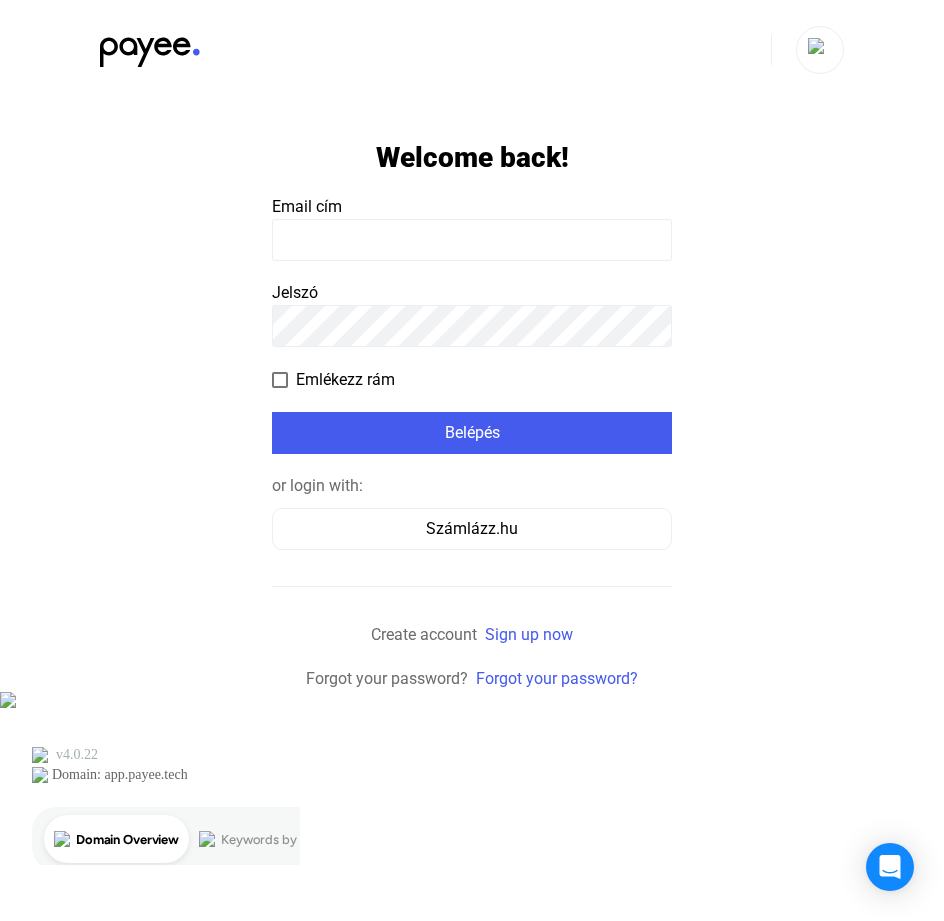 click at bounding box center (472, 240) 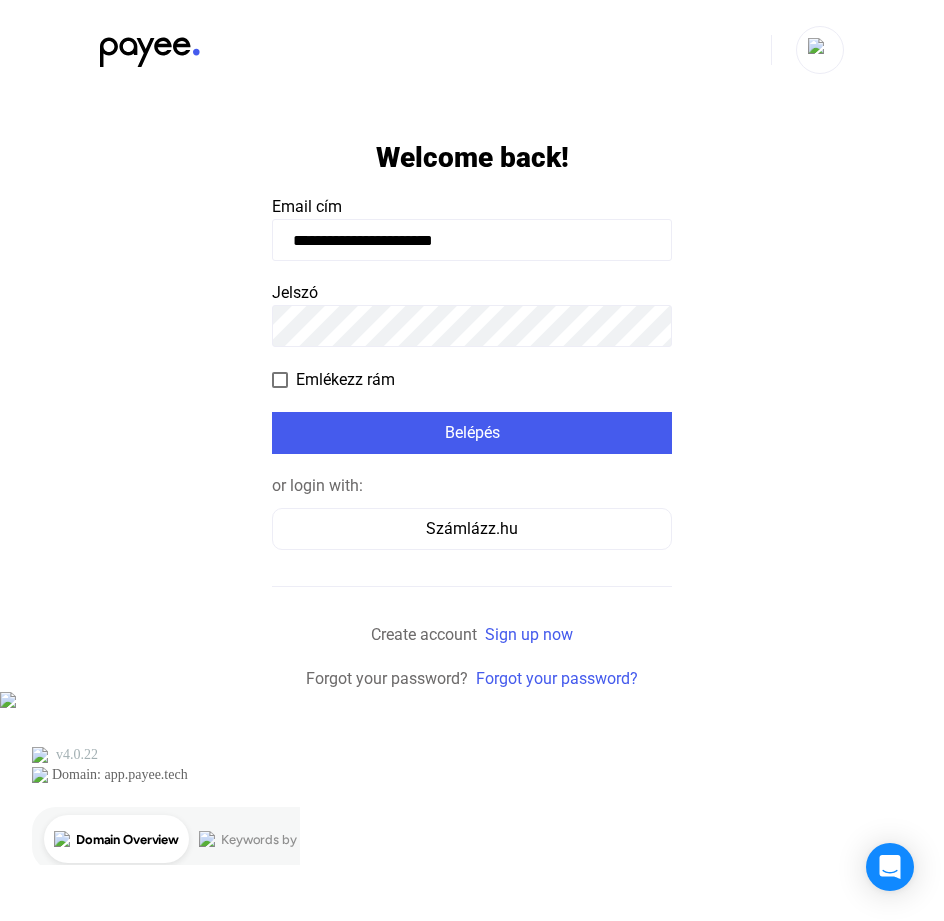 click at bounding box center (280, 380) 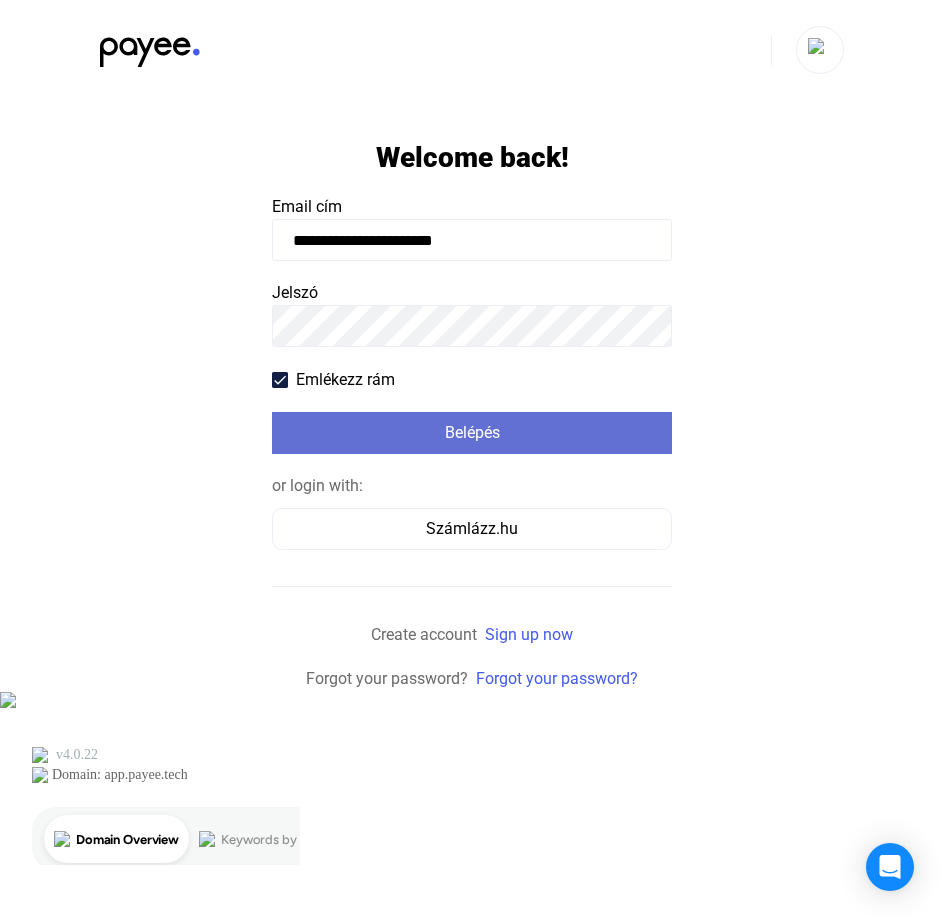 click on "Belépés" at bounding box center (472, 433) 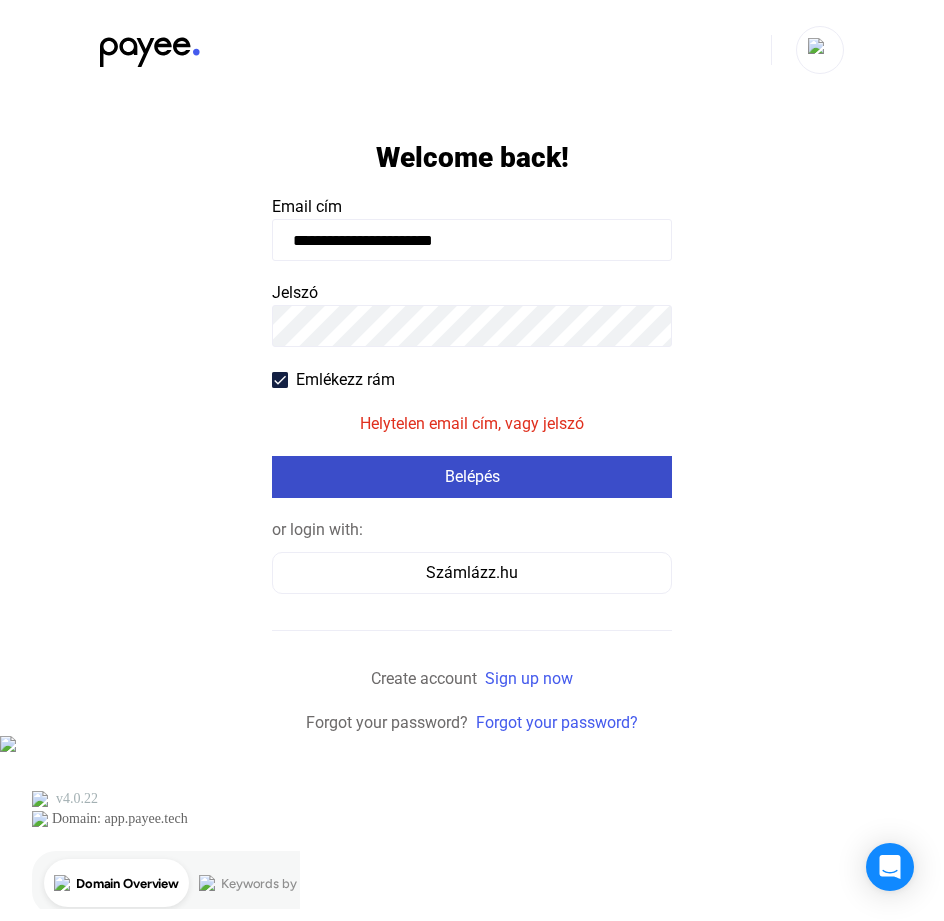 click on "Belépés" at bounding box center [472, 477] 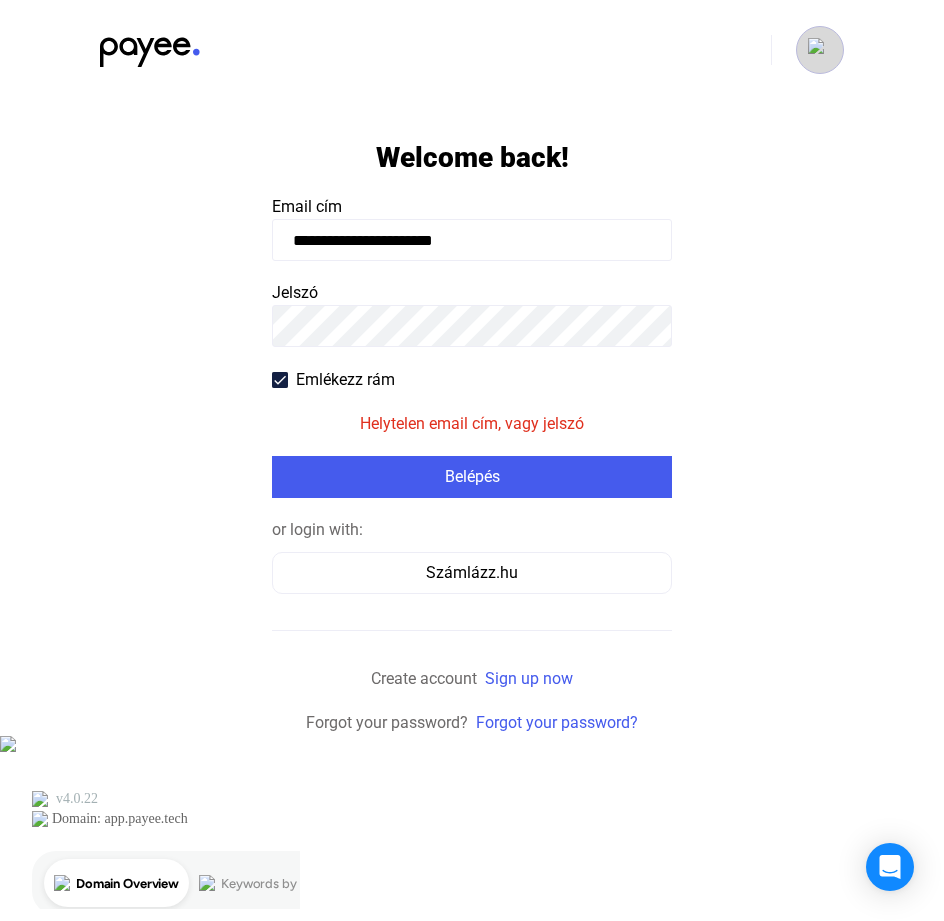 click at bounding box center (820, 50) 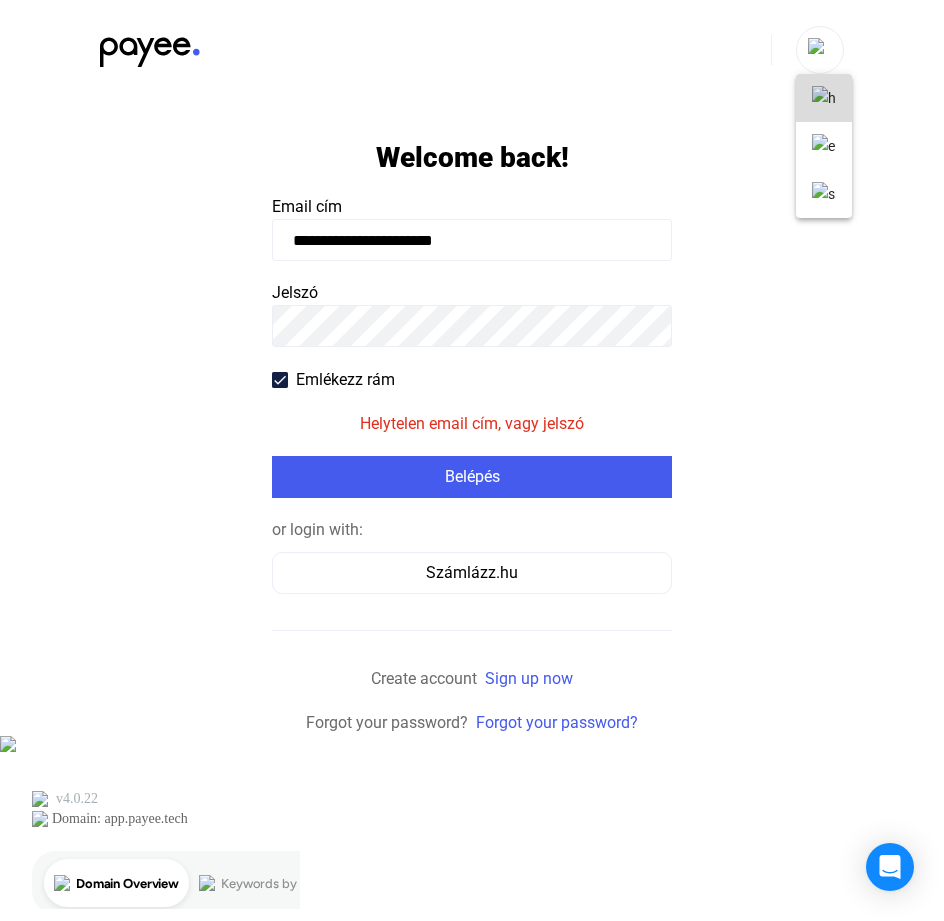 click at bounding box center (824, 98) 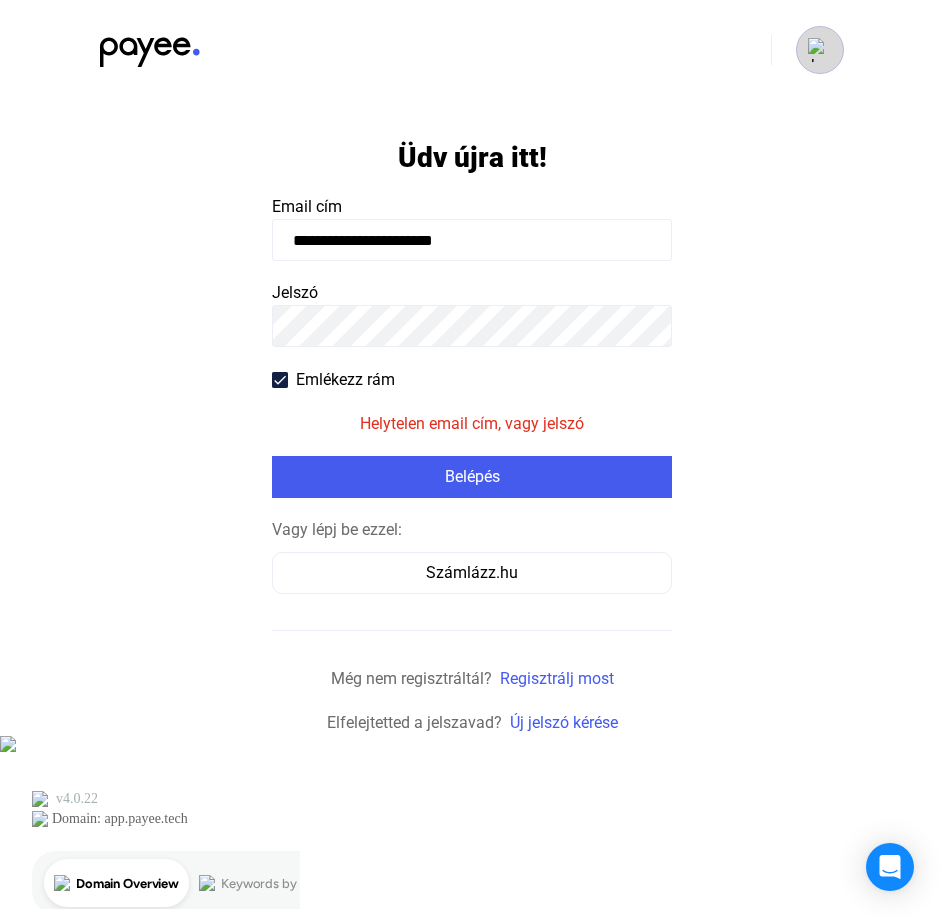 click at bounding box center [820, 50] 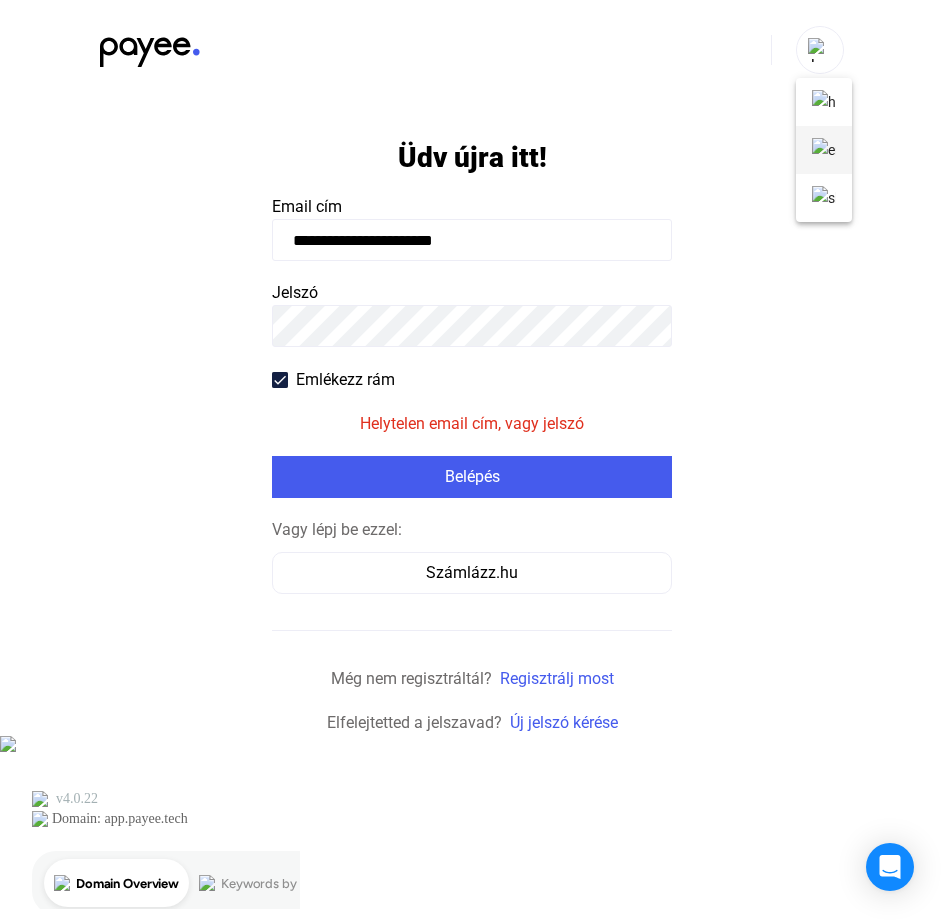 click at bounding box center (824, 150) 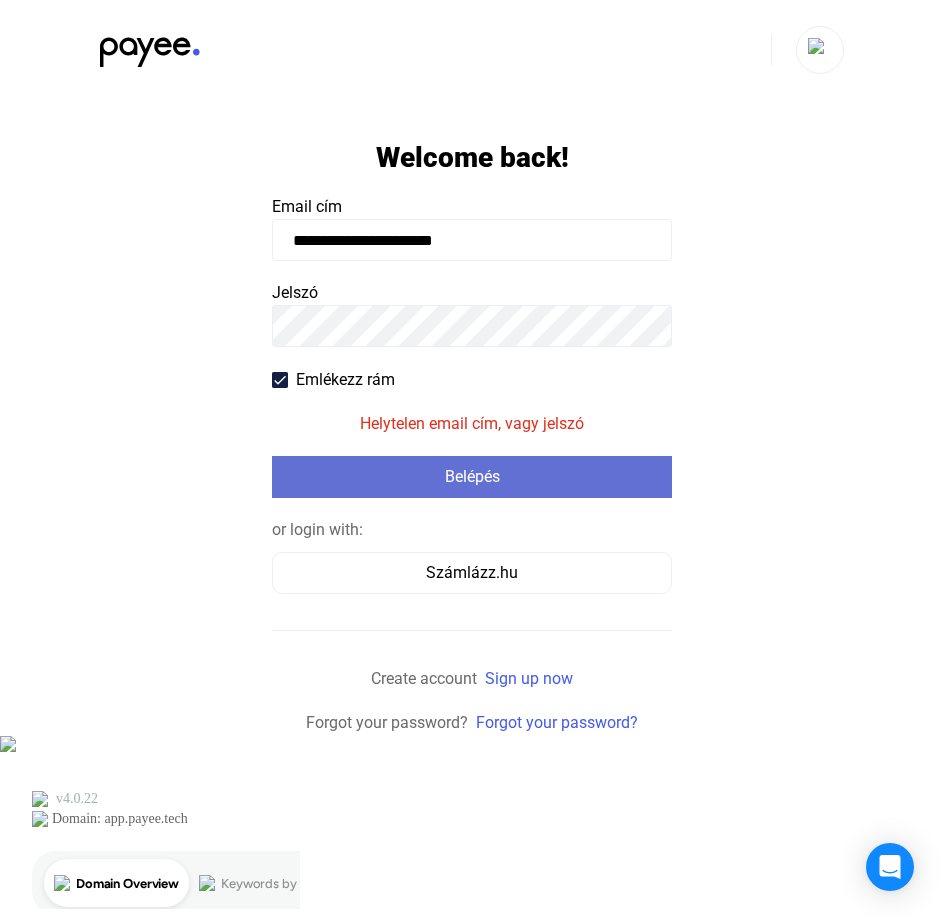click on "Belépés" at bounding box center (472, 477) 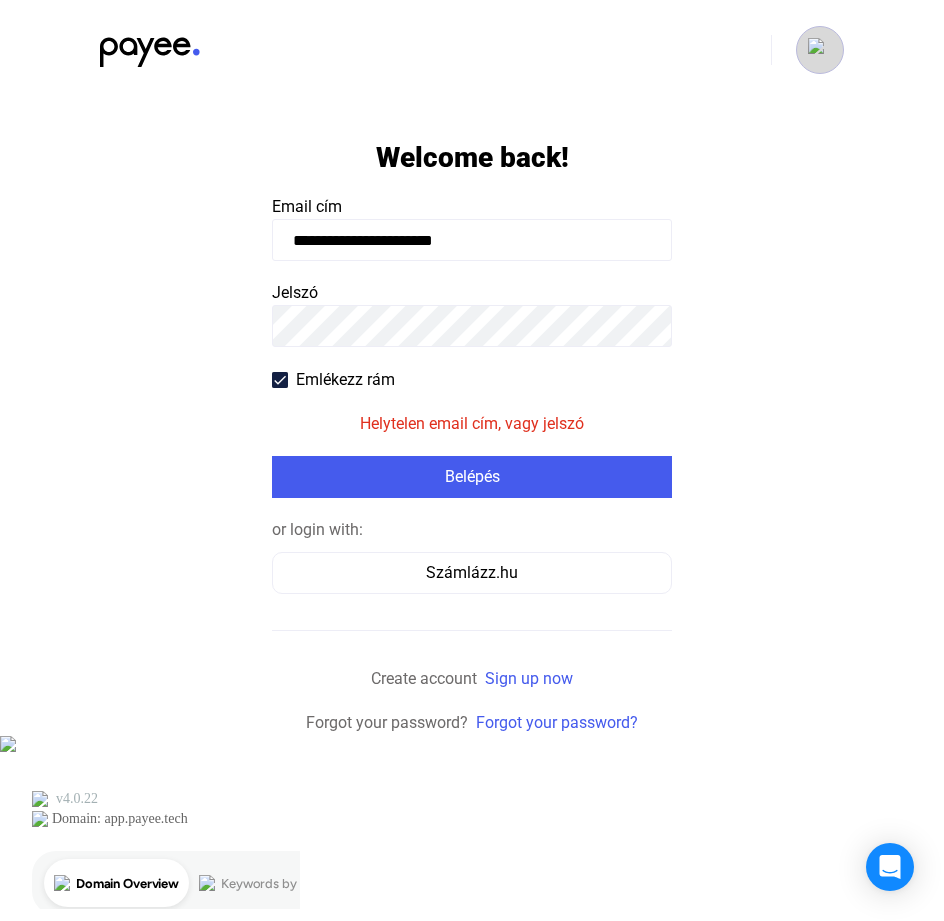 click at bounding box center (820, 50) 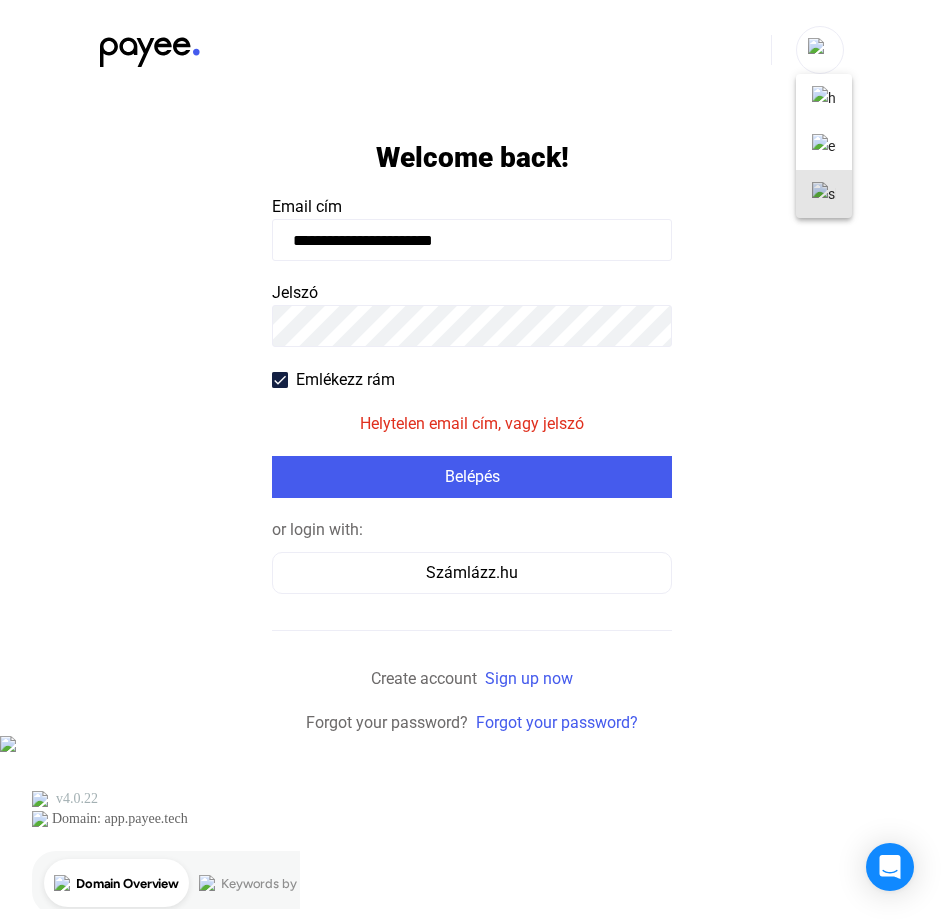click at bounding box center [824, 194] 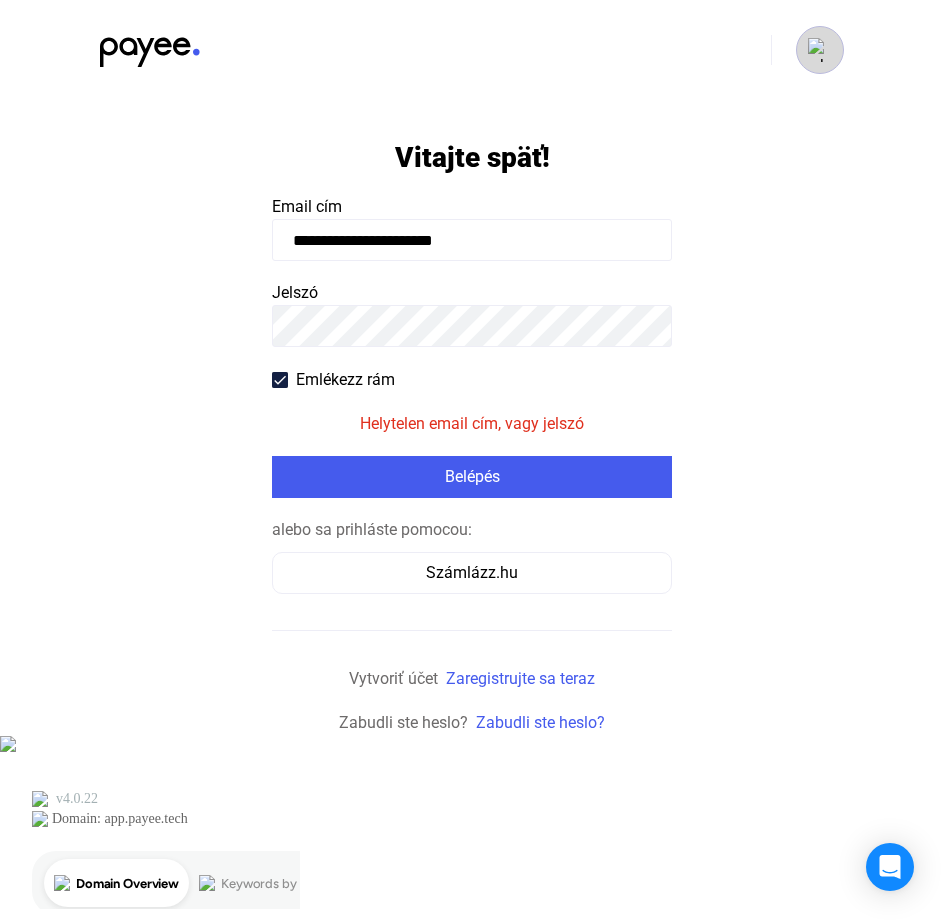 click at bounding box center [820, 50] 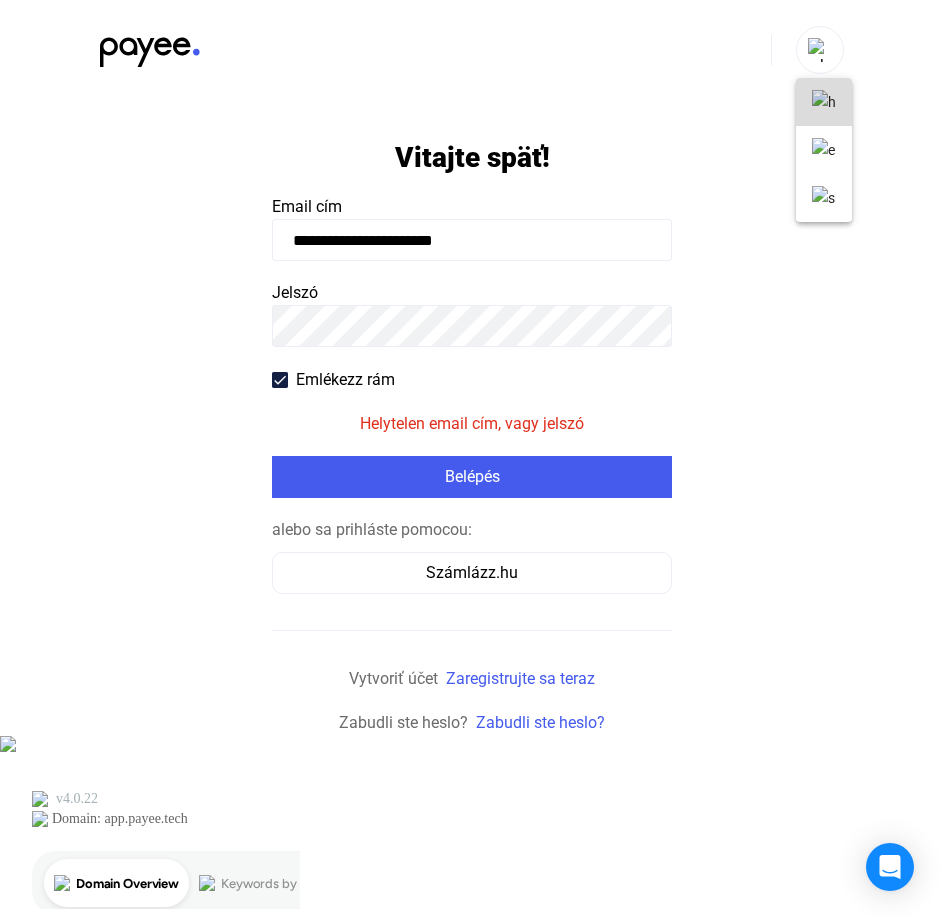 click at bounding box center (824, 102) 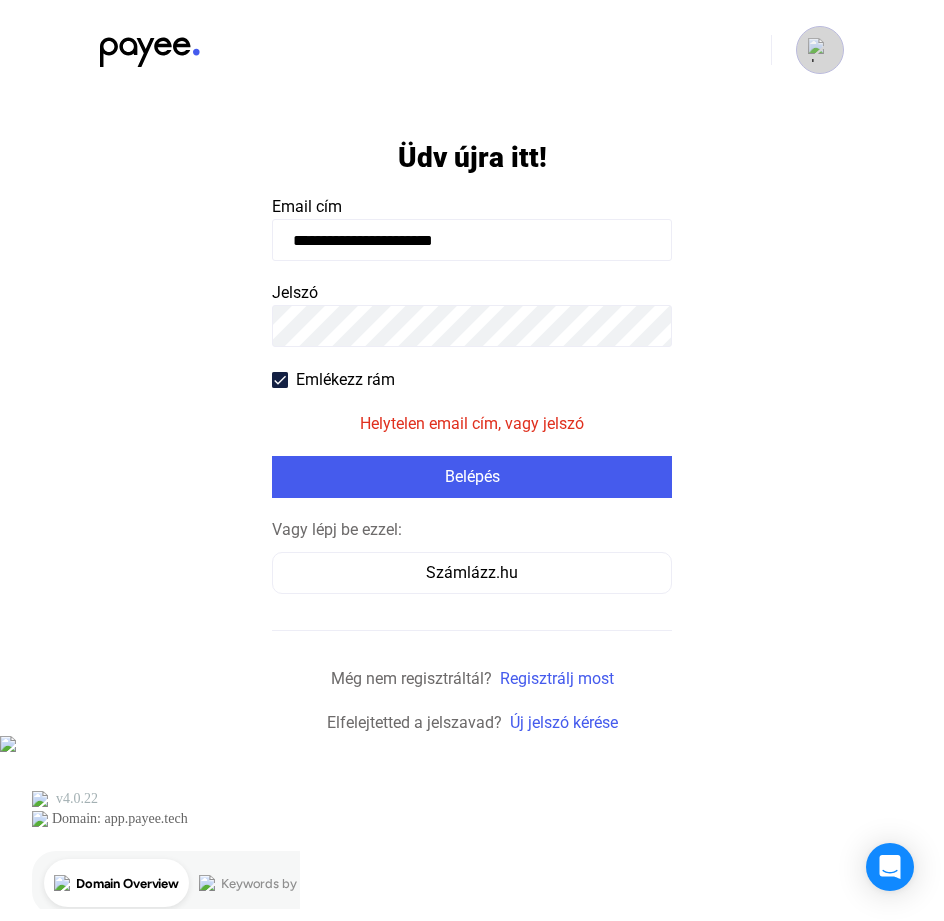 click at bounding box center (820, 50) 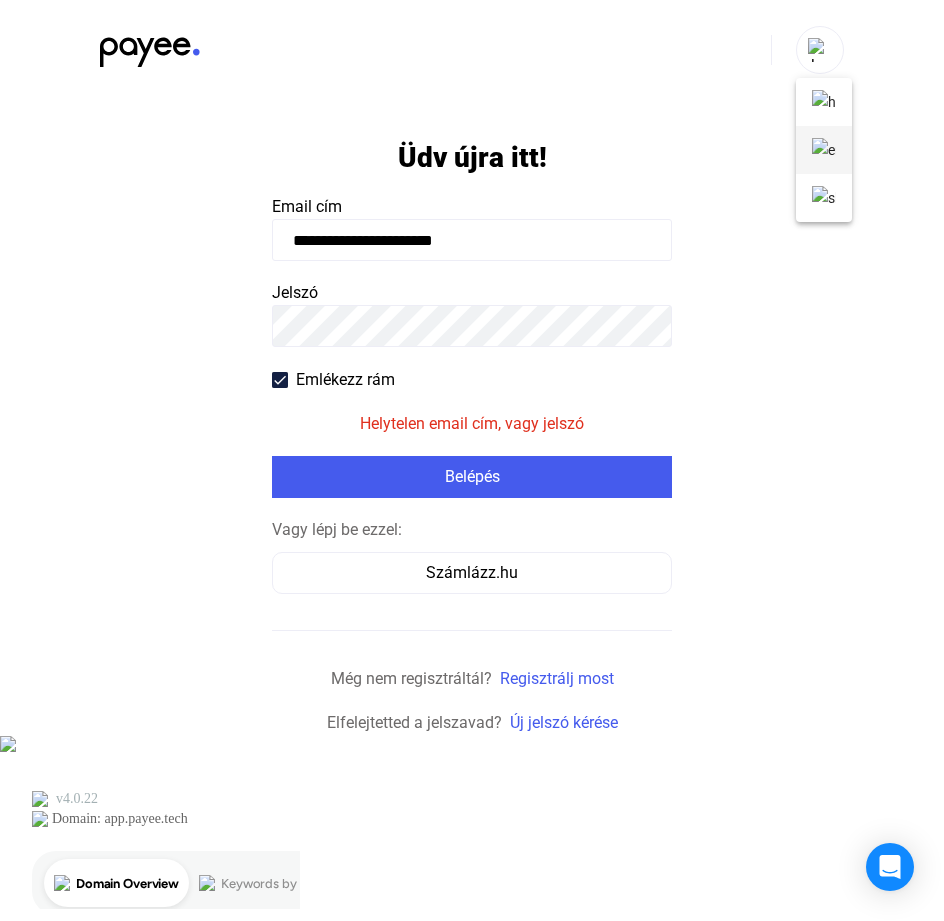 click at bounding box center [824, 150] 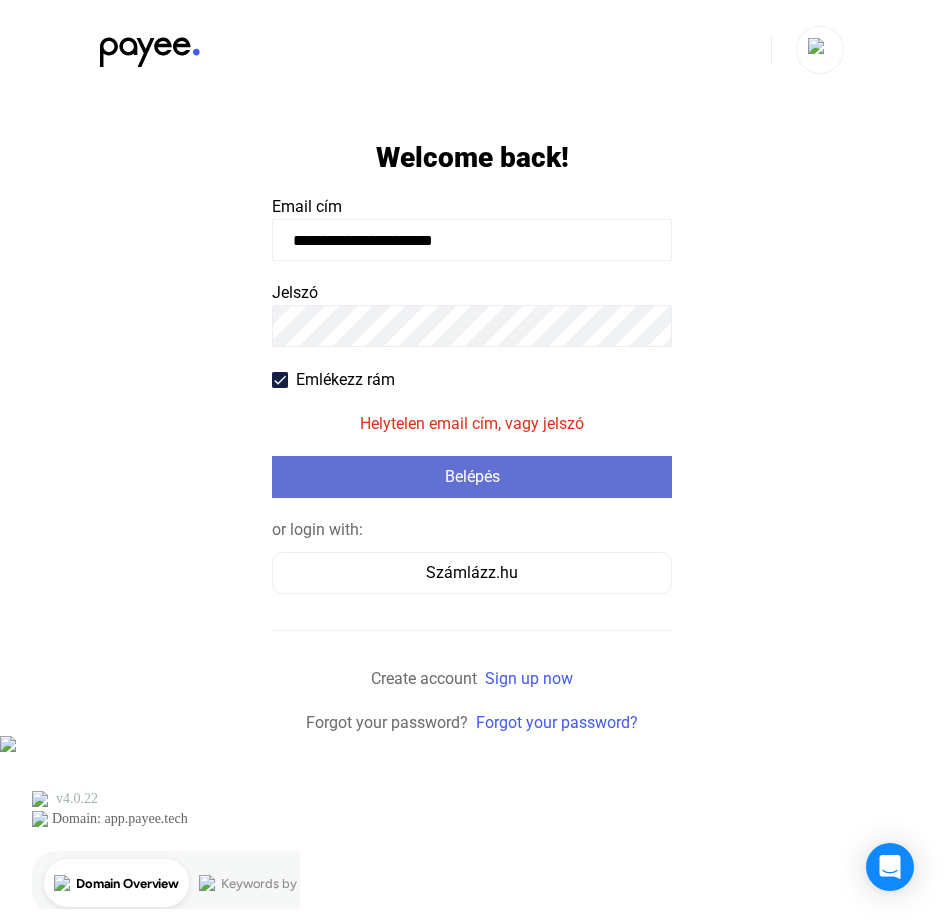 click on "Belépés" at bounding box center (472, 477) 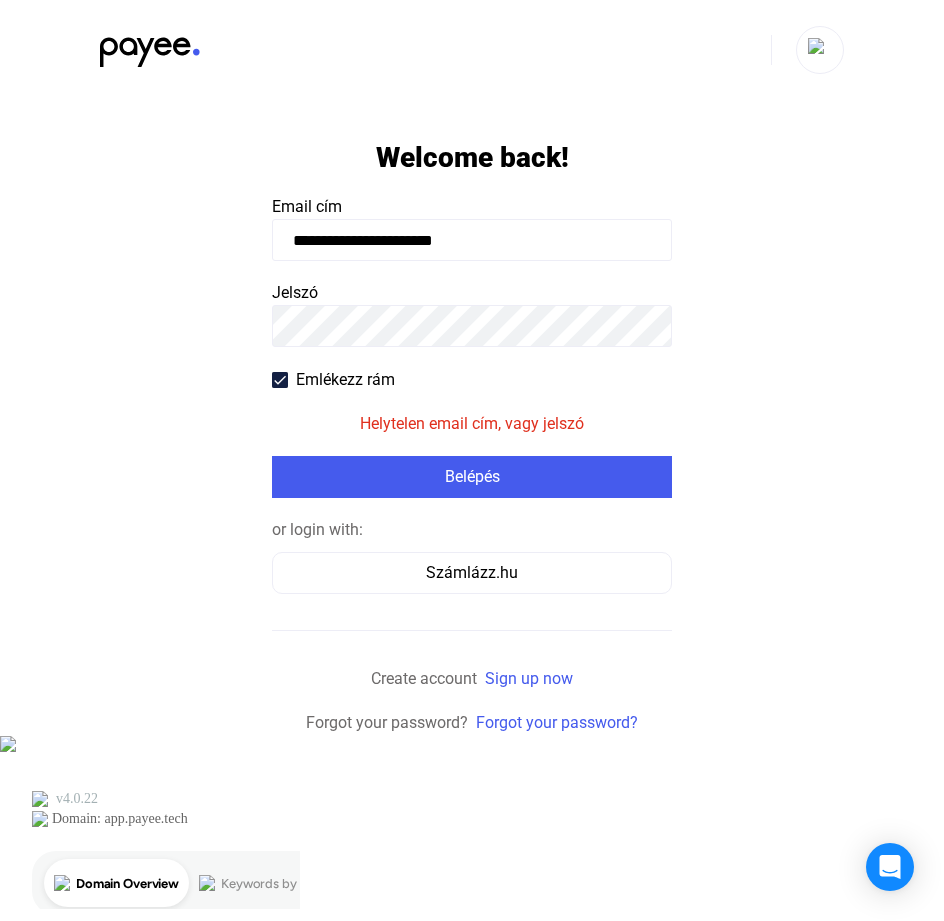 drag, startPoint x: 363, startPoint y: 418, endPoint x: 589, endPoint y: 415, distance: 226.01991 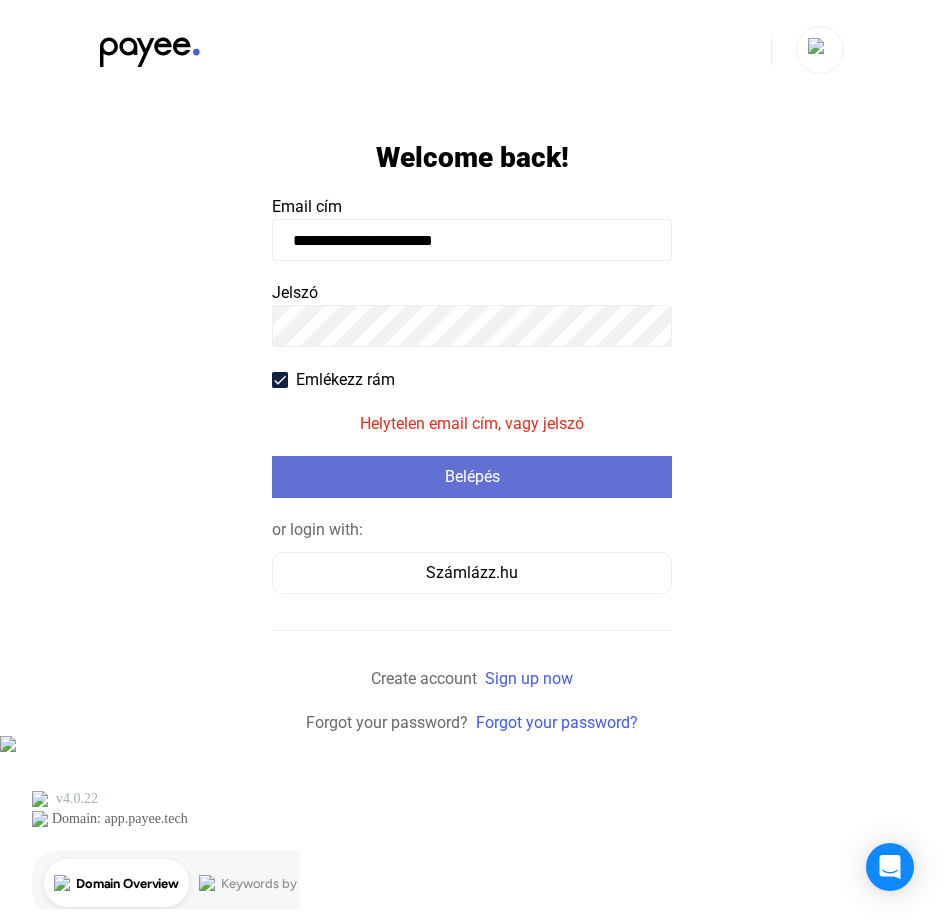 click on "Belépés" at bounding box center [472, 477] 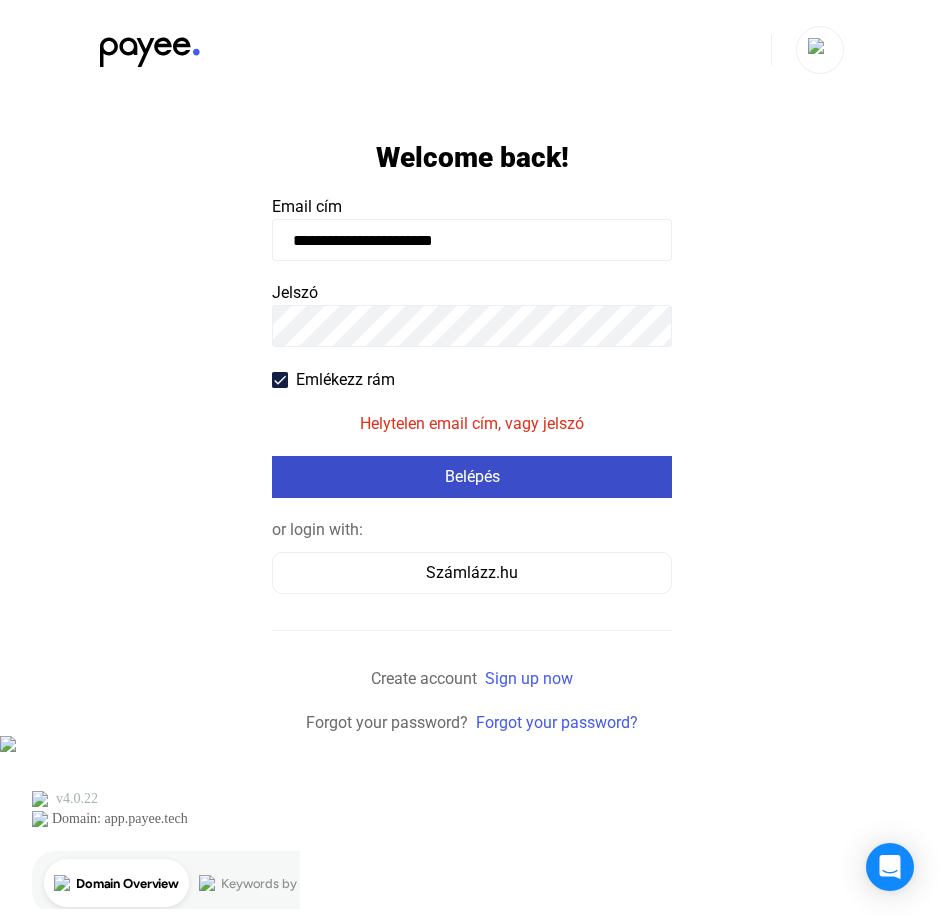 click on "Belépés" at bounding box center (472, 477) 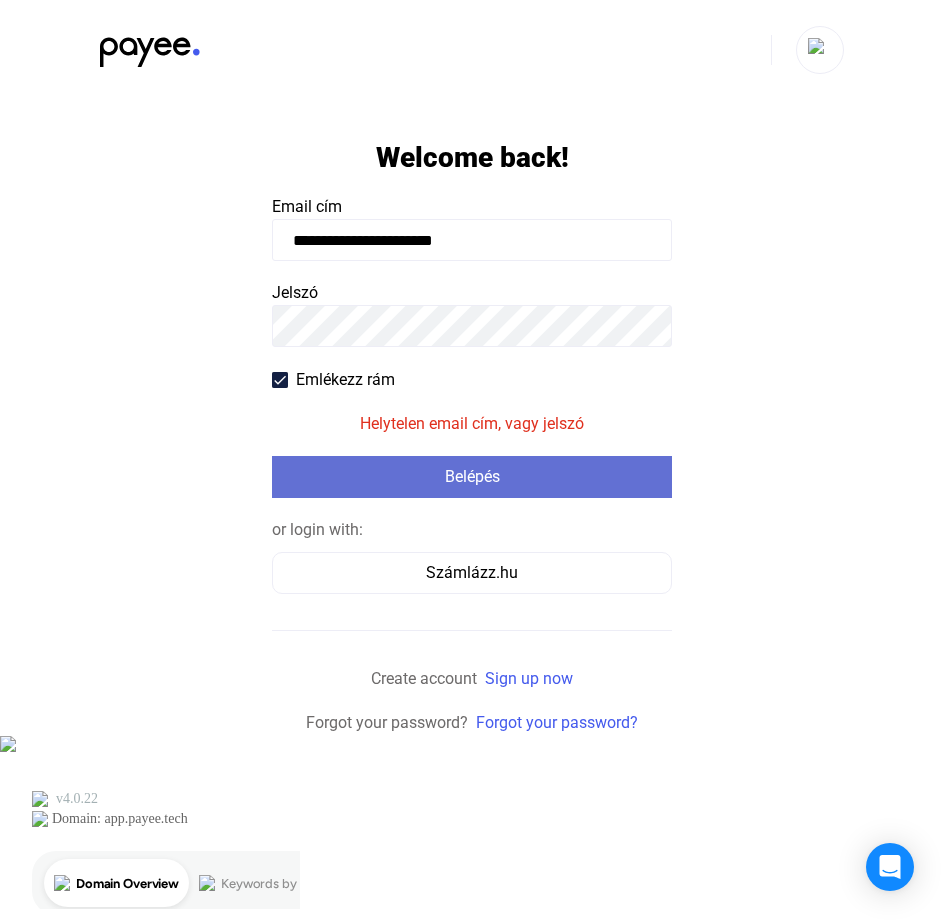 click on "Belépés" at bounding box center [472, 477] 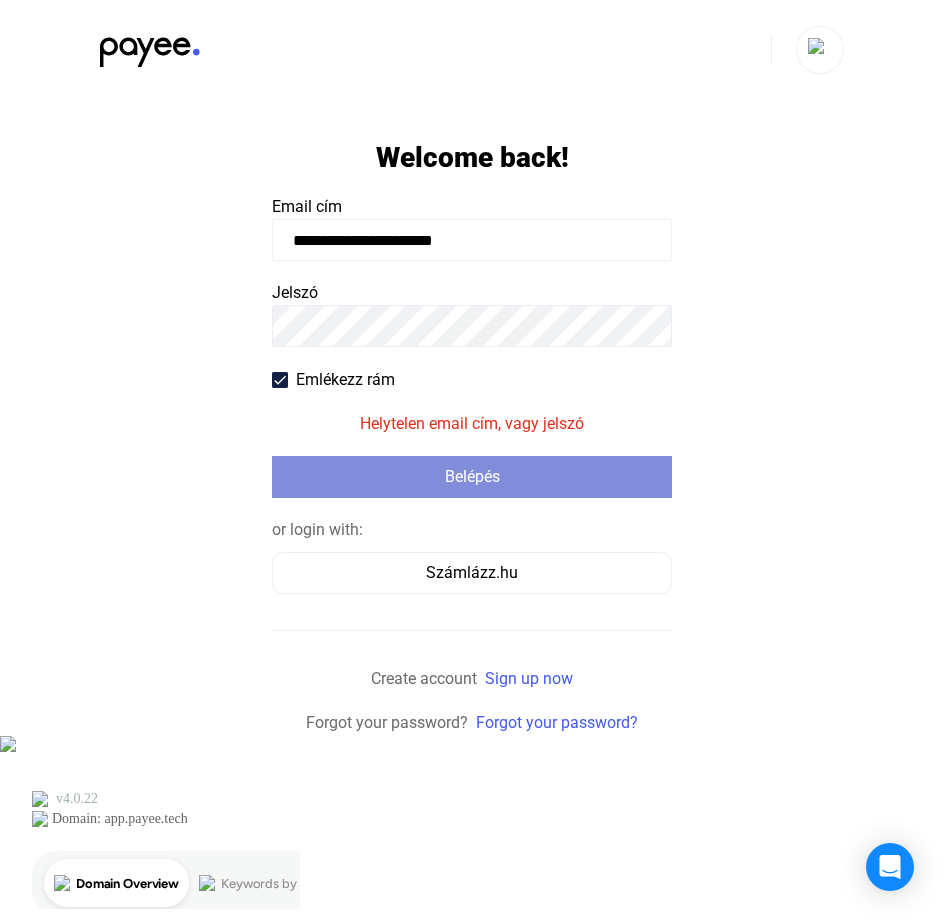 click on "Belépés" at bounding box center [472, 477] 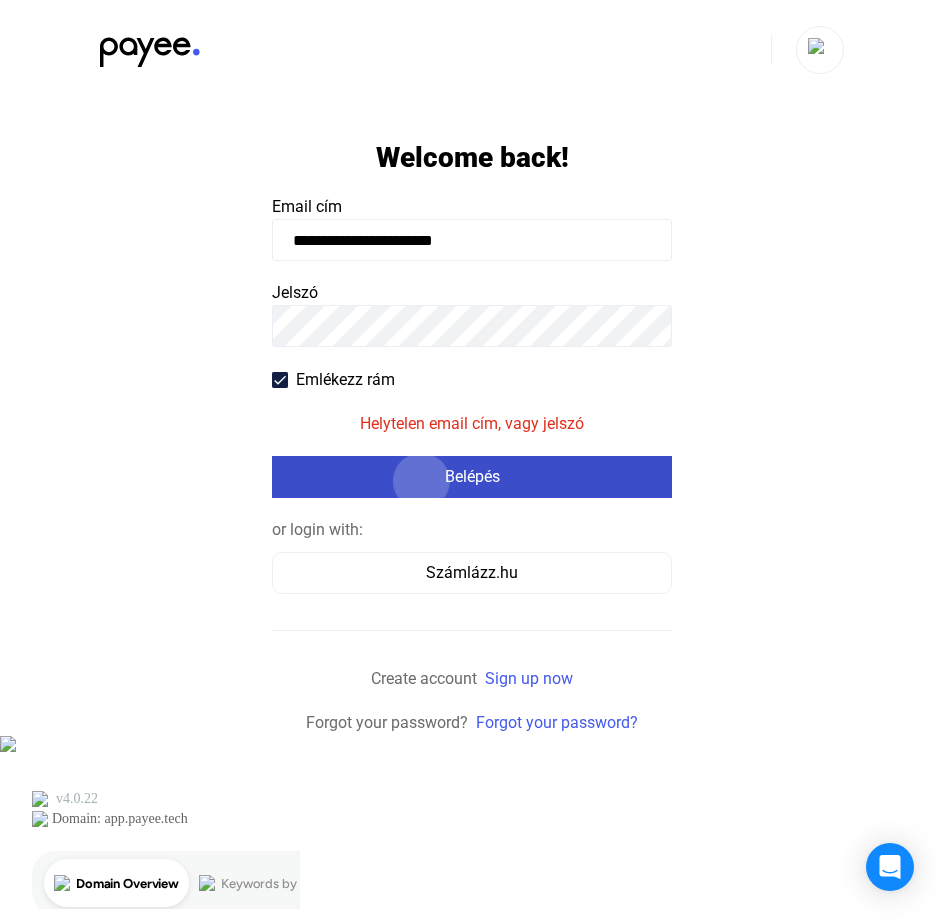click on "Belépés" at bounding box center [472, 477] 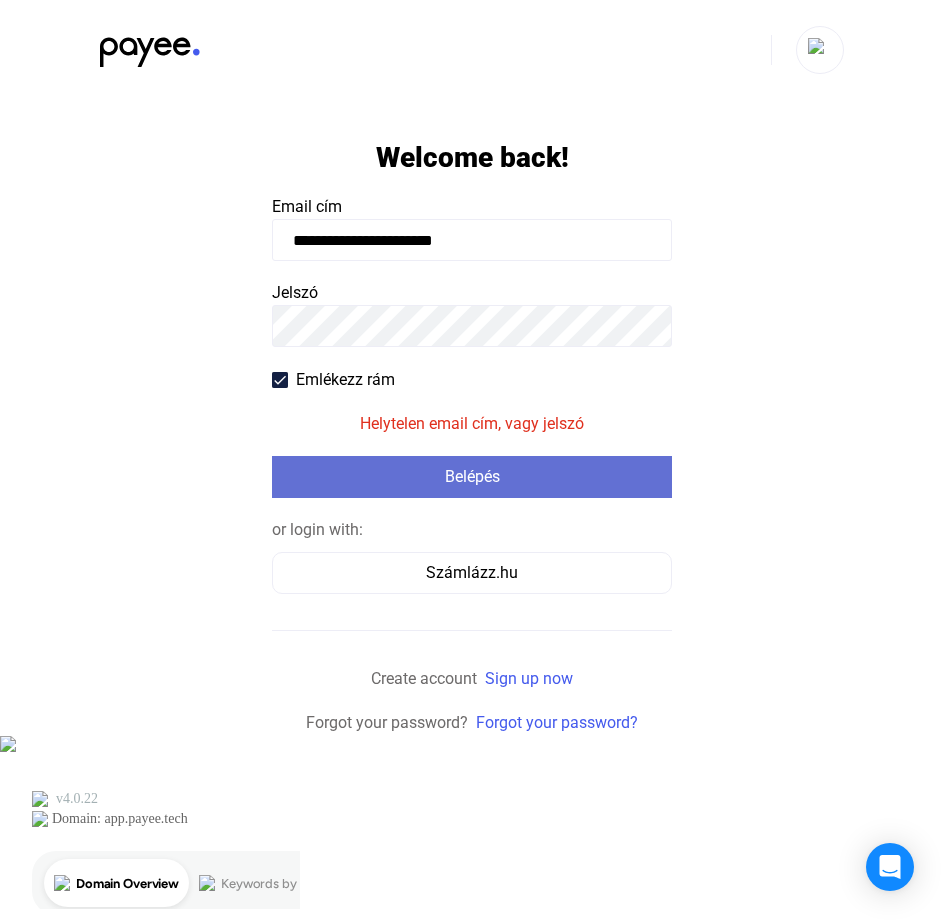 click on "Belépés" at bounding box center (472, 477) 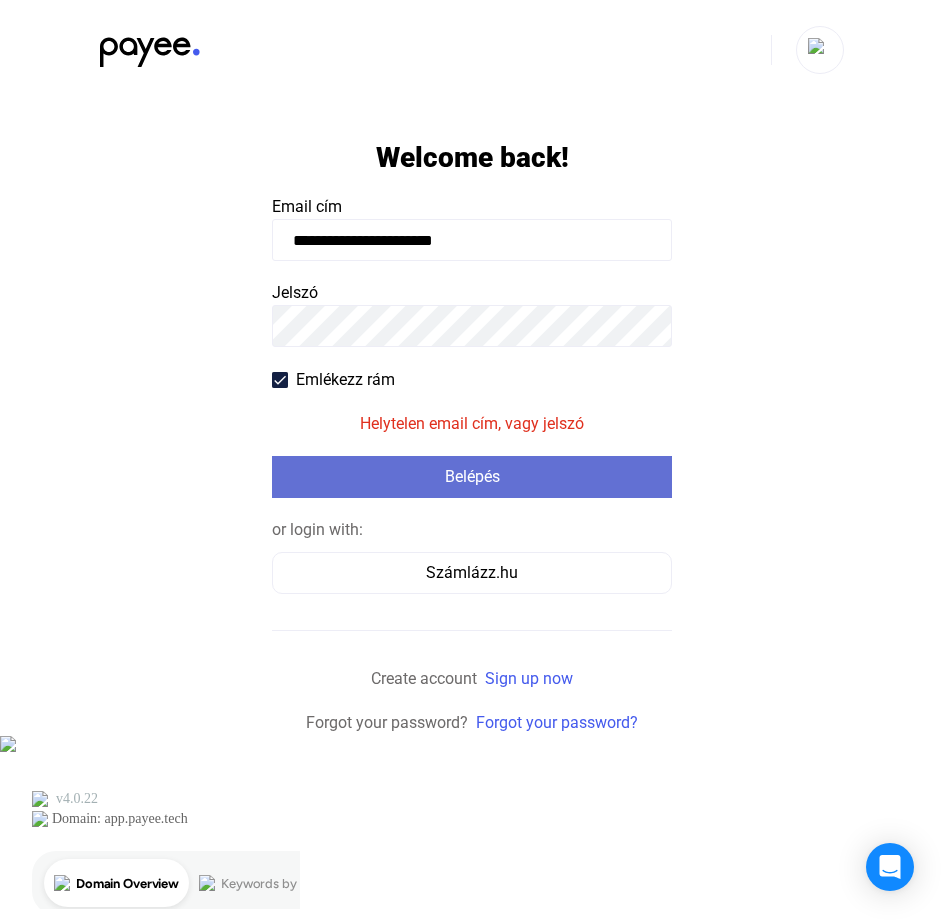 click on "Belépés" at bounding box center (472, 477) 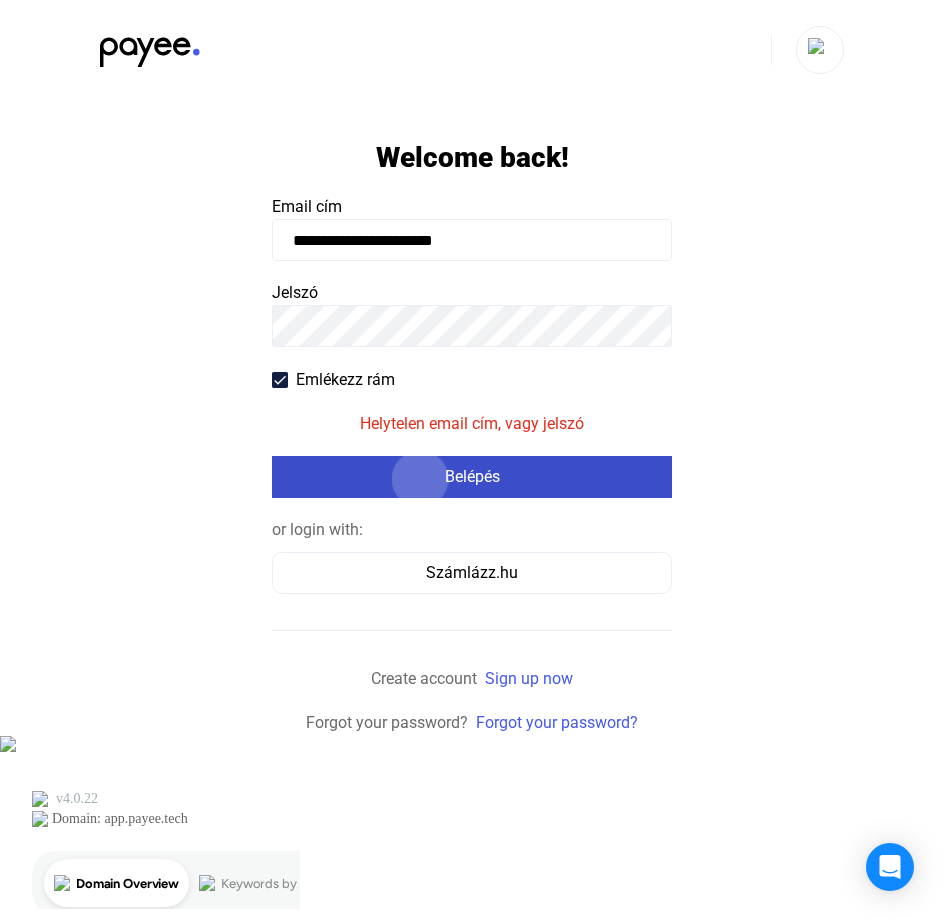 click on "Belépés" at bounding box center [472, 477] 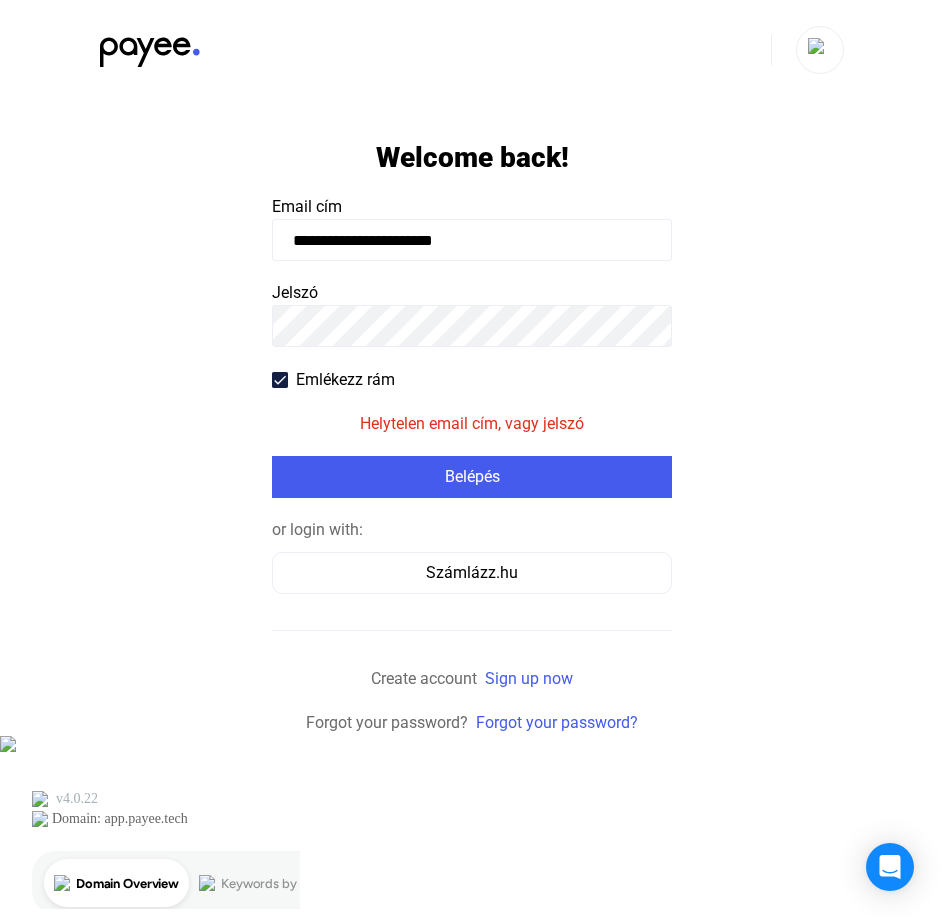 drag, startPoint x: 374, startPoint y: 236, endPoint x: 95, endPoint y: 243, distance: 279.0878 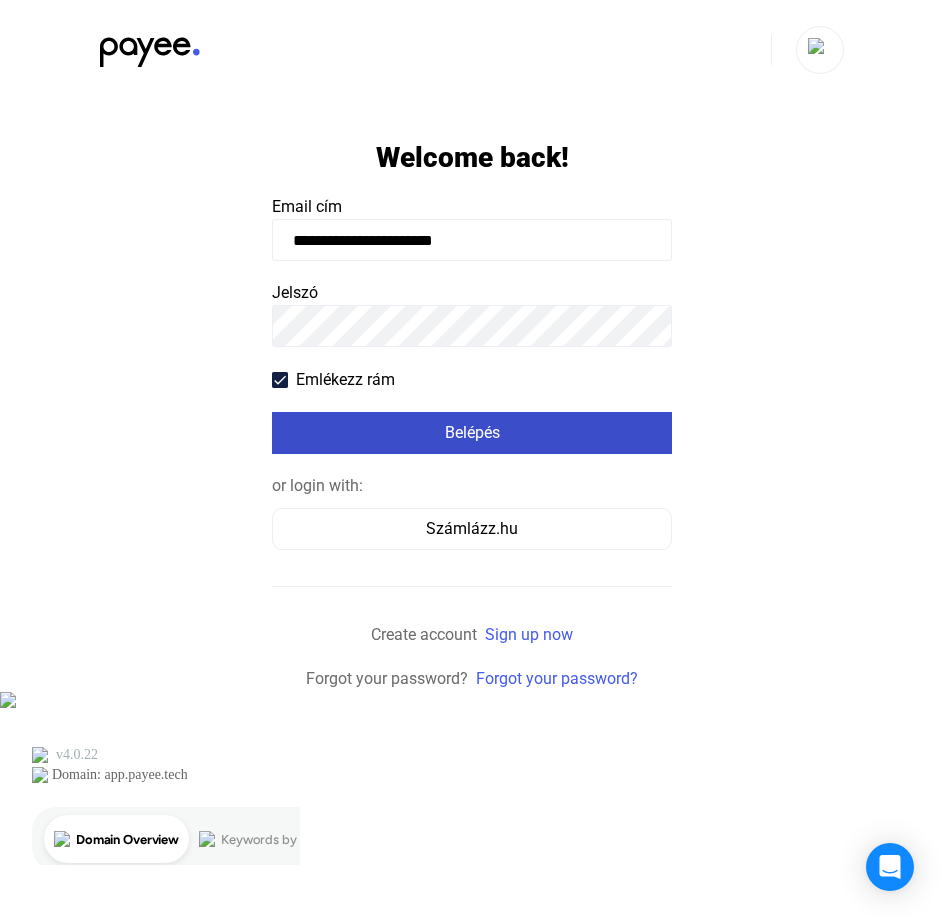 click on "Belépés" at bounding box center [472, 433] 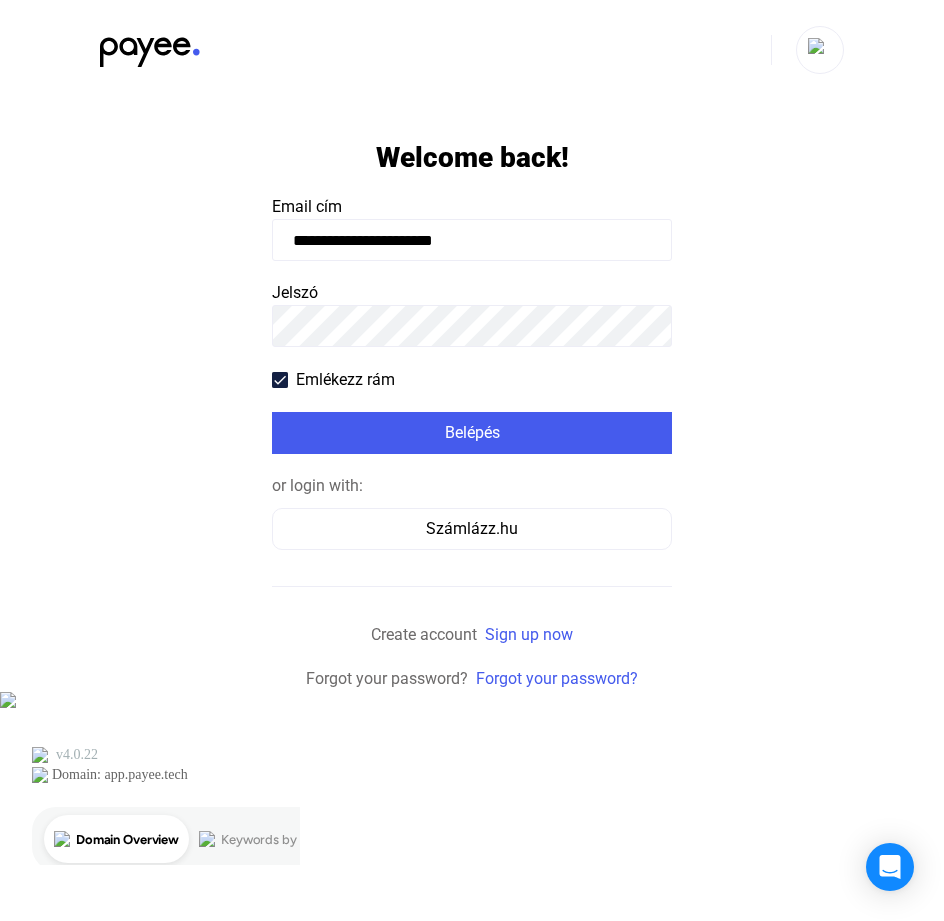 drag, startPoint x: 278, startPoint y: 383, endPoint x: 295, endPoint y: 392, distance: 19.235384 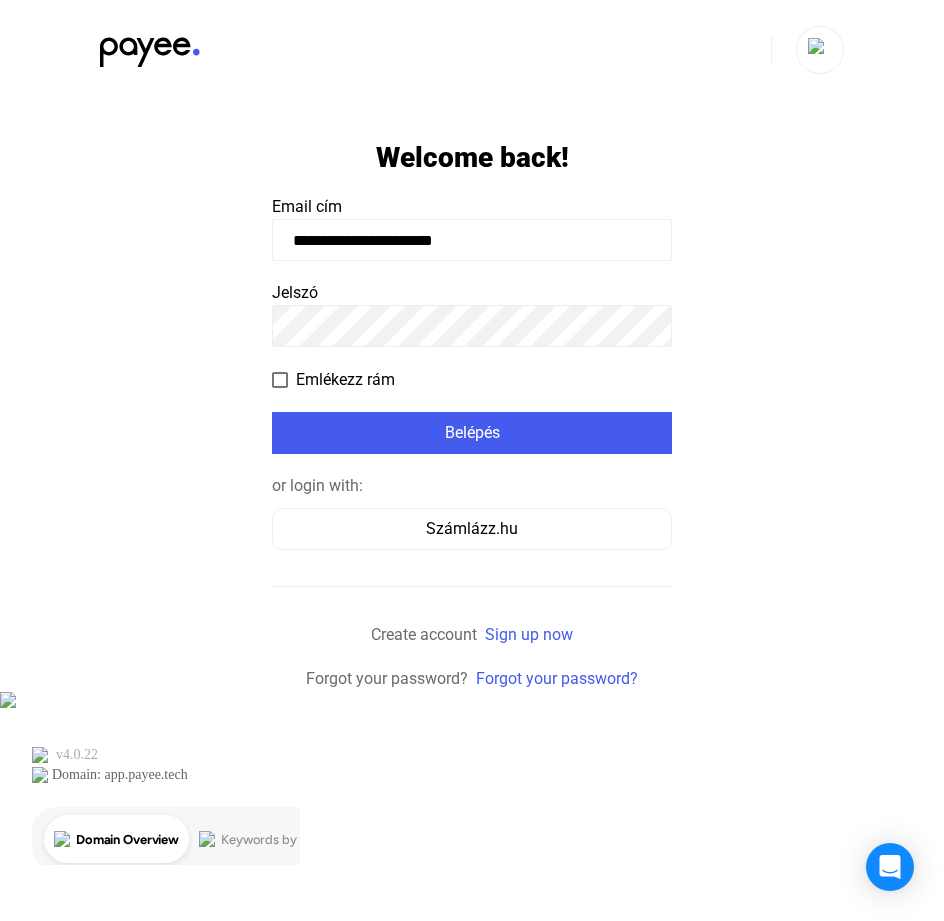 click on "**********" at bounding box center [472, 395] 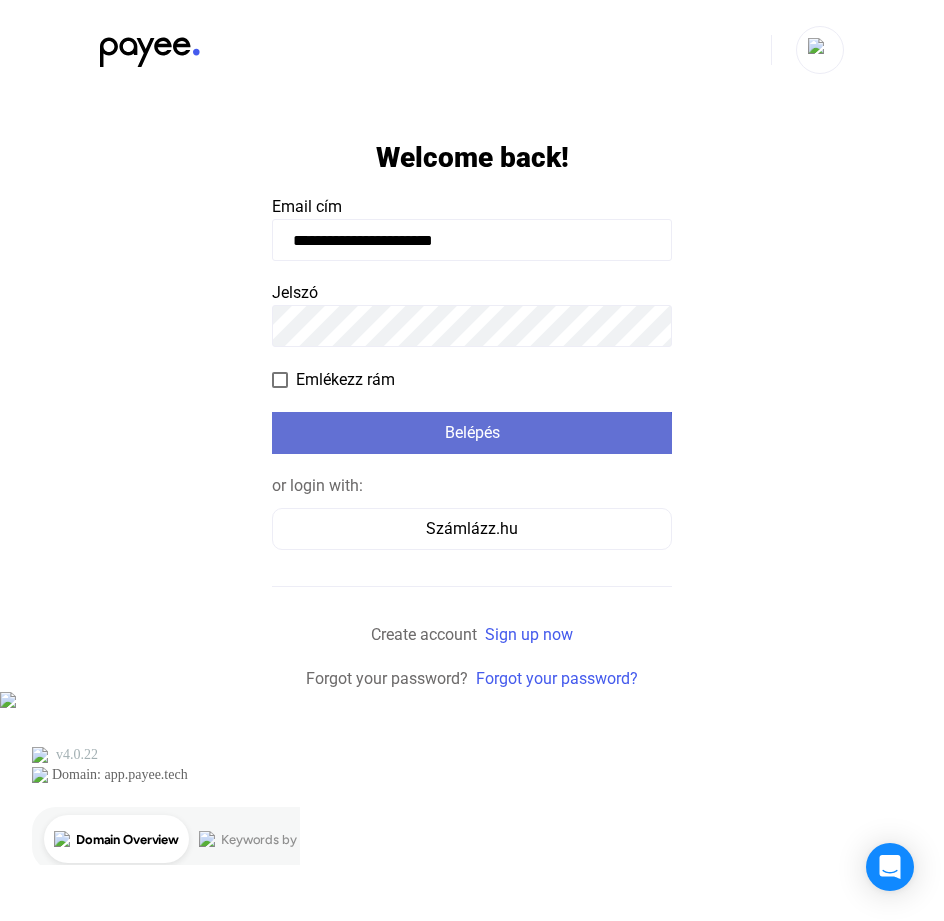 click on "Belépés" at bounding box center (472, 433) 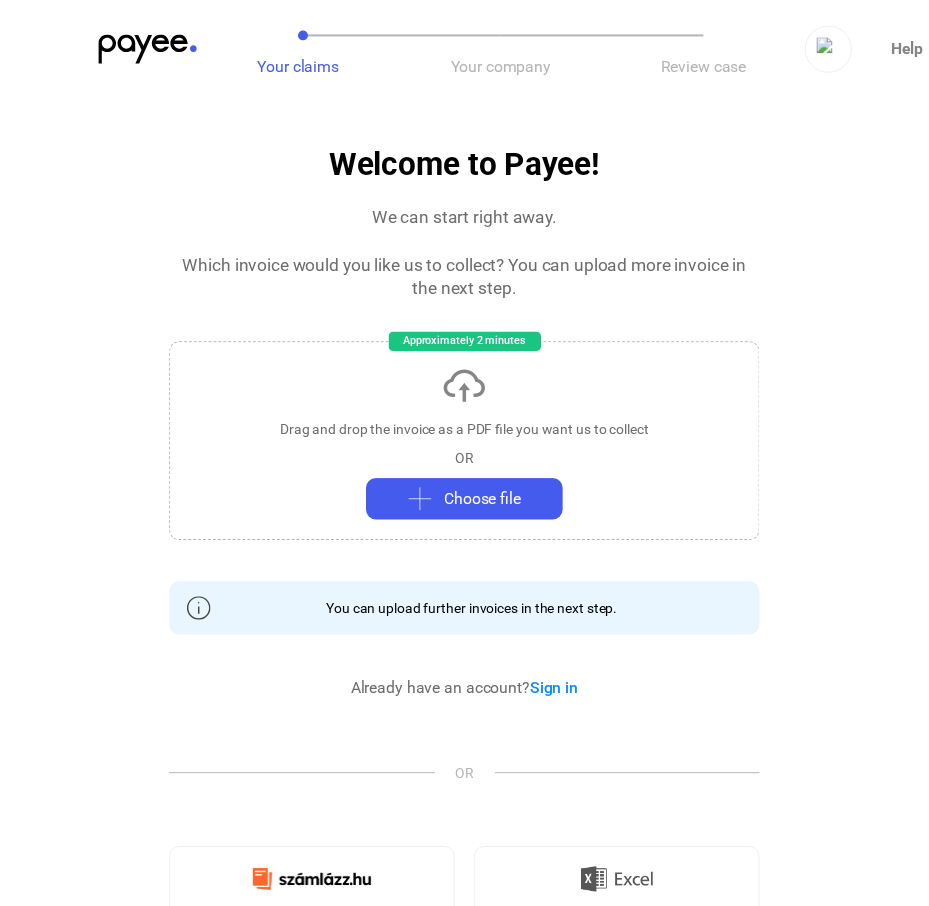 scroll, scrollTop: 0, scrollLeft: 0, axis: both 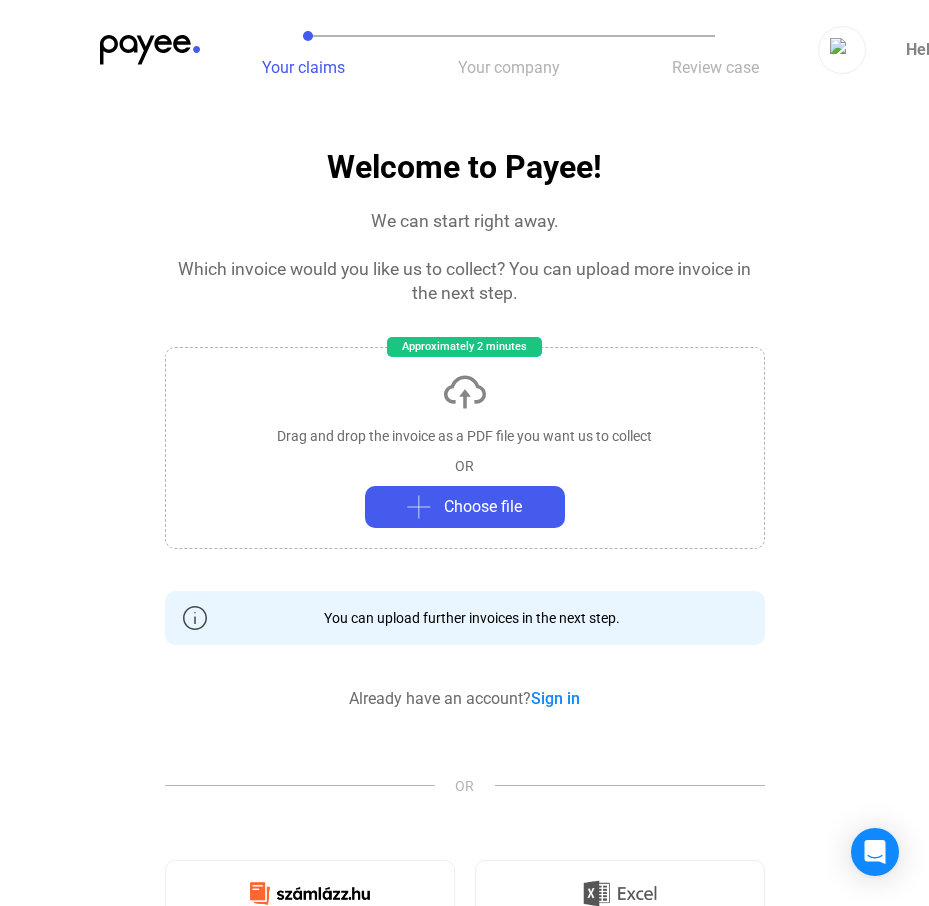 click at bounding box center (150, 50) 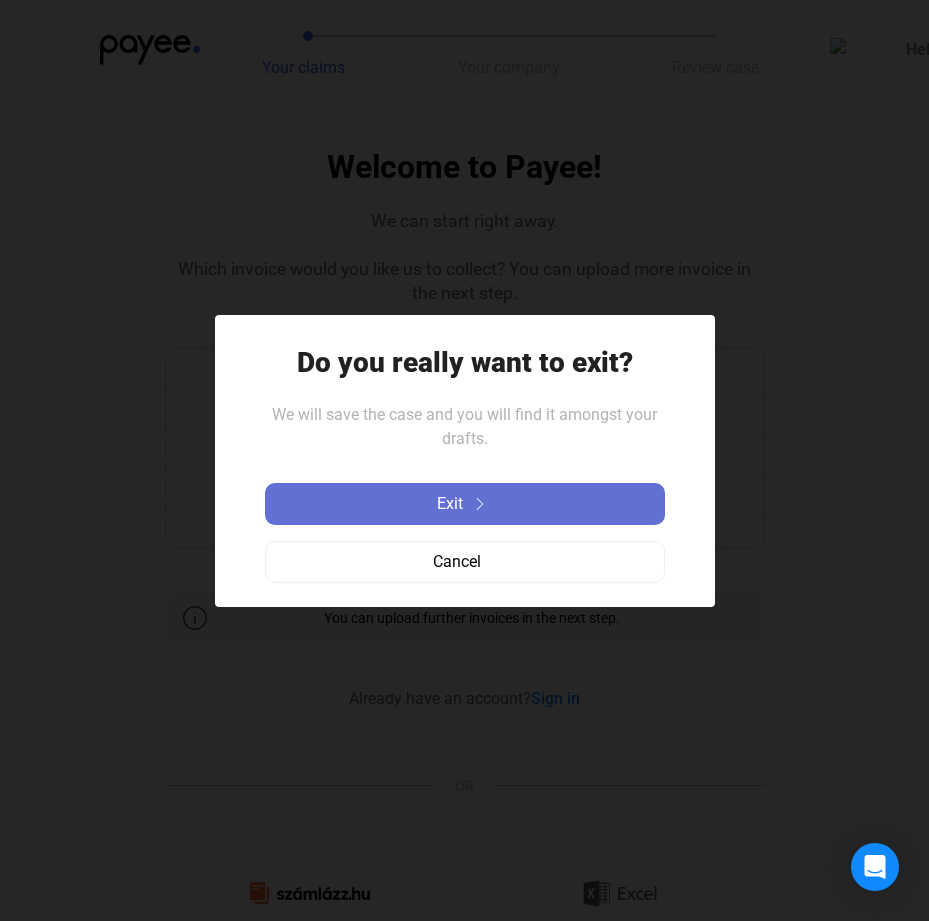 click on "Exit" at bounding box center (450, 504) 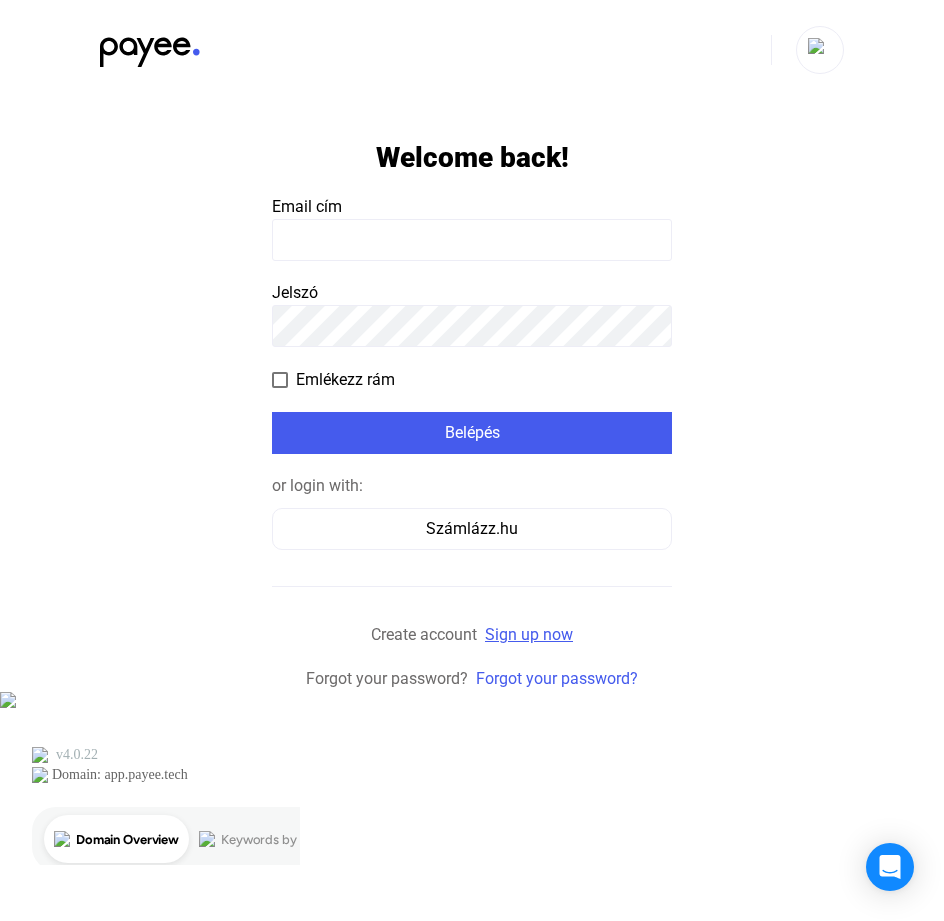 click on "Sign up now" at bounding box center (529, 634) 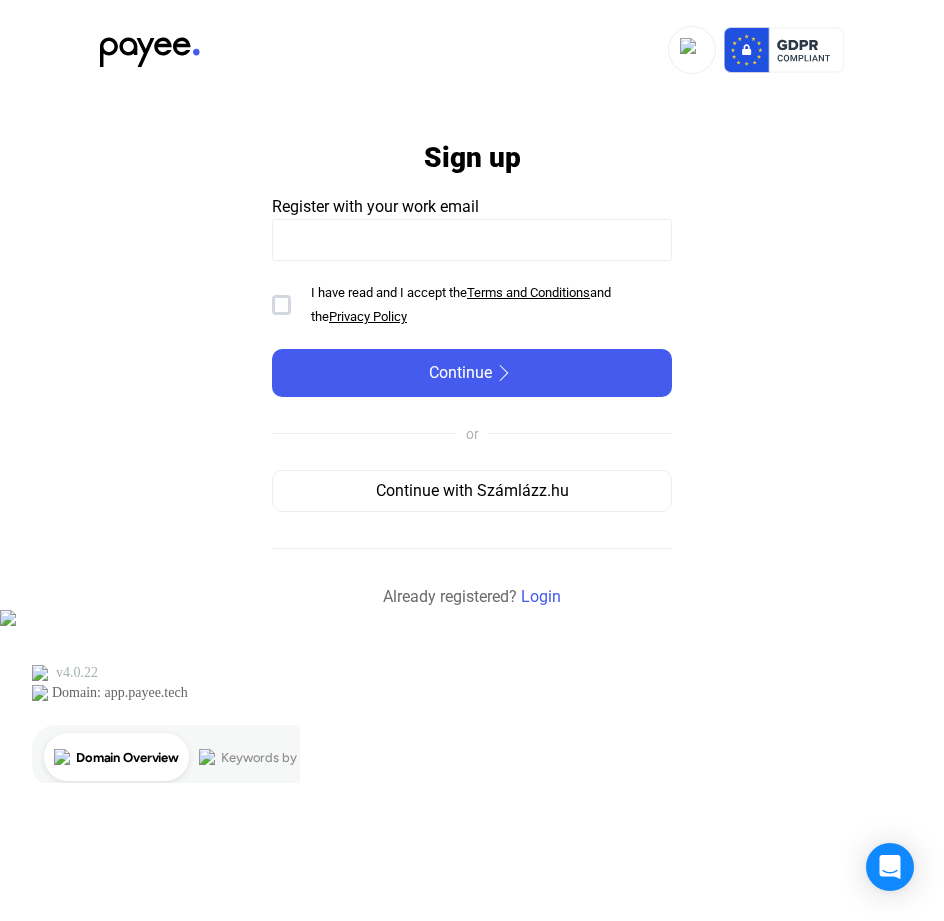 click at bounding box center [281, 305] 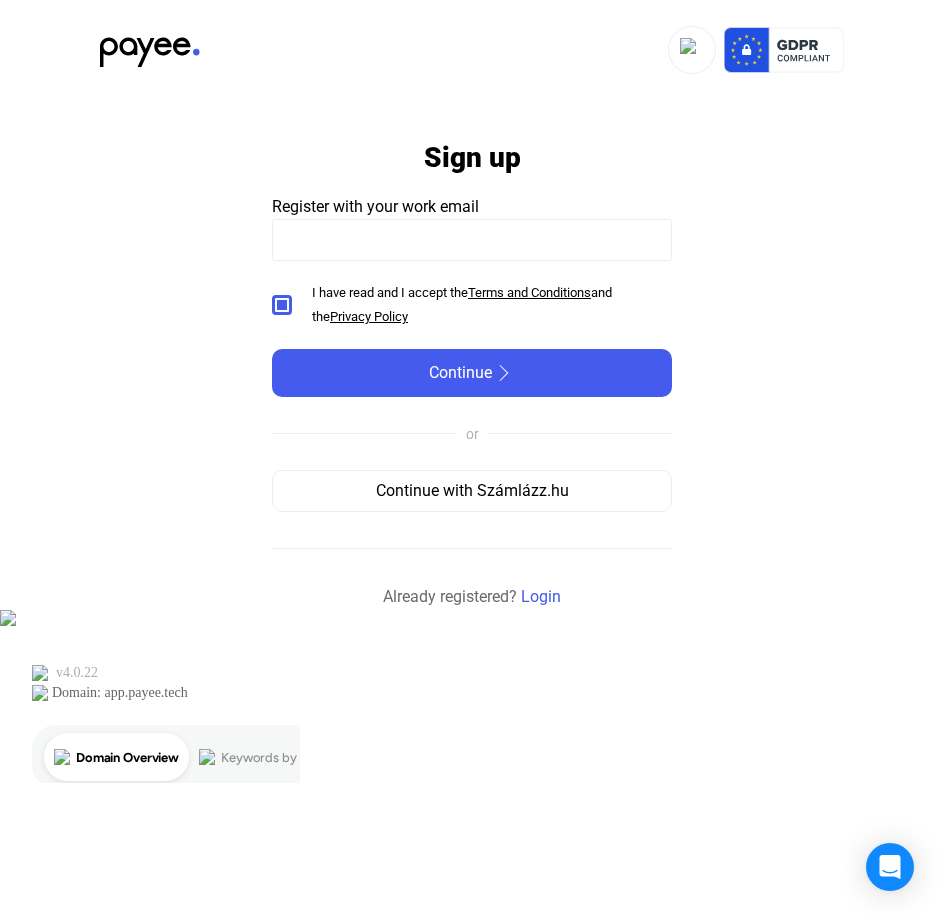 click at bounding box center [472, 240] 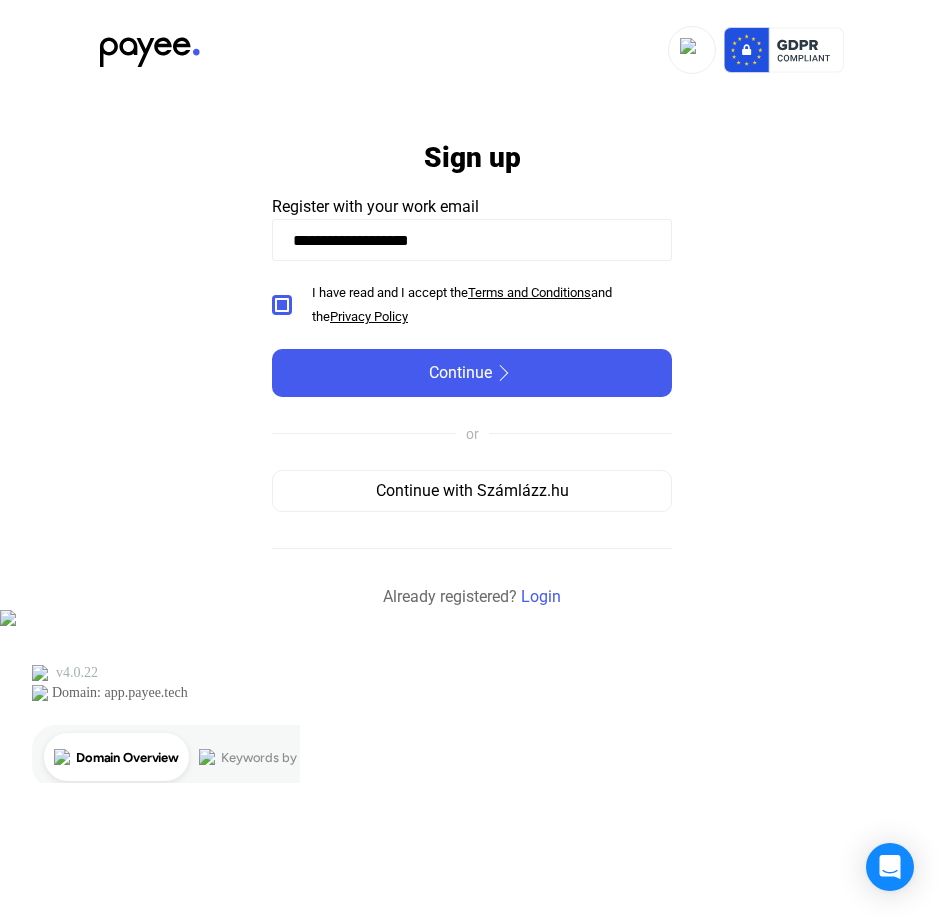 type on "**********" 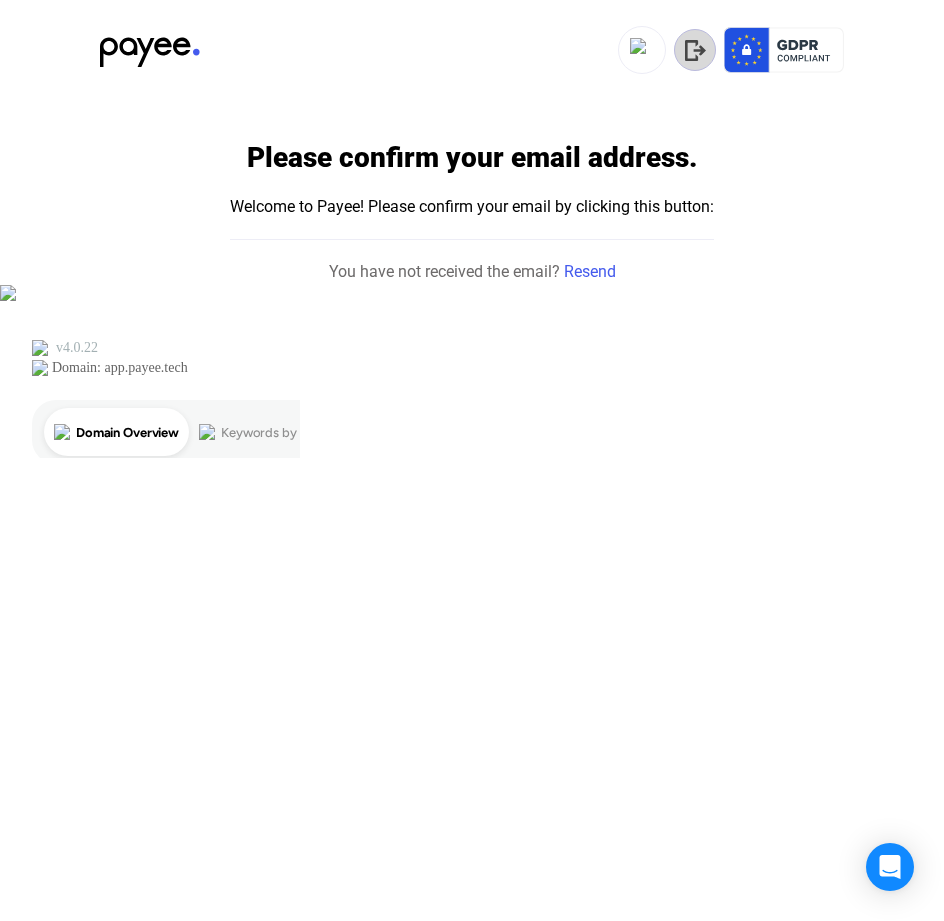 click at bounding box center [695, 50] 